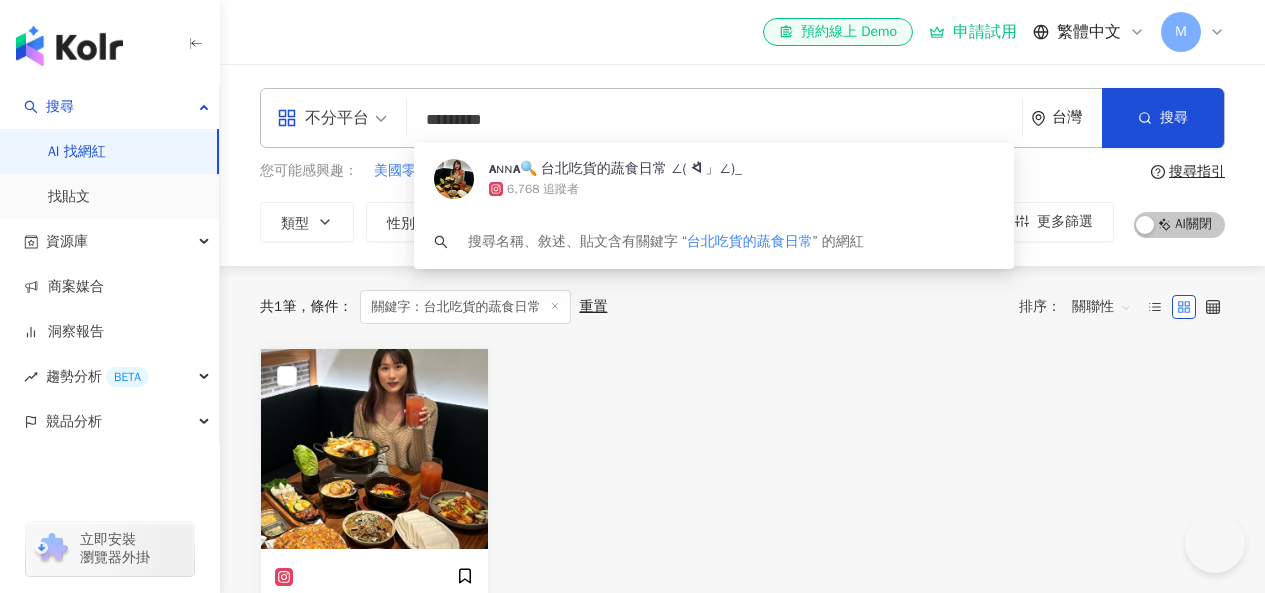 scroll, scrollTop: 0, scrollLeft: 0, axis: both 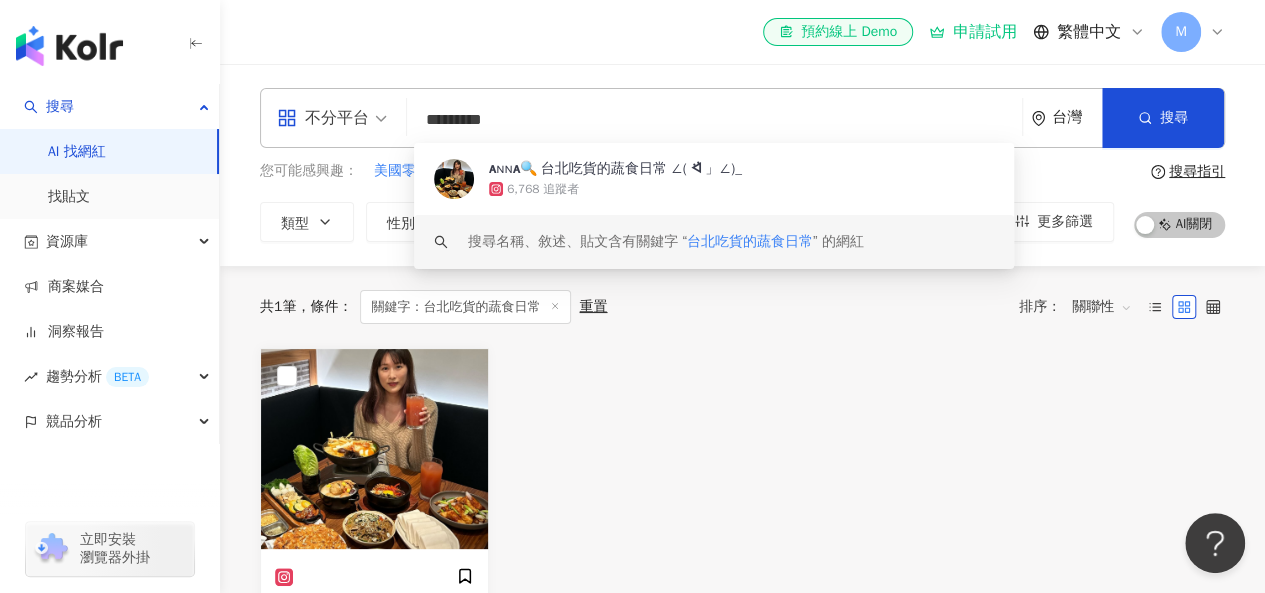 click on "ᴀɴɴᴀ🔍  台北吃貨的蔬食日常  ∠( ᐛ 」∠)_ 總追蹤數 ： 6,768 網紅類型 ： 甜點  ·  美食  ·  旅遊 名稱 ： ᴀɴɴᴀ🔍  台北吃貨的蔬食日常  ∠( ᐛ 」∠)_" at bounding box center [742, 567] 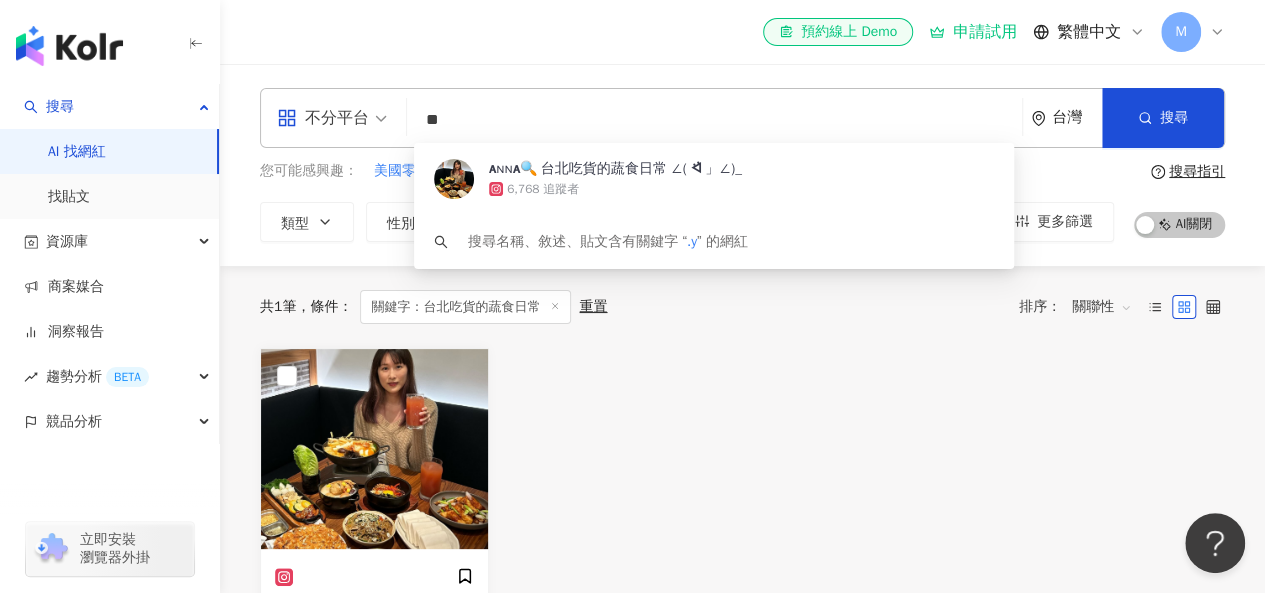 type on "*" 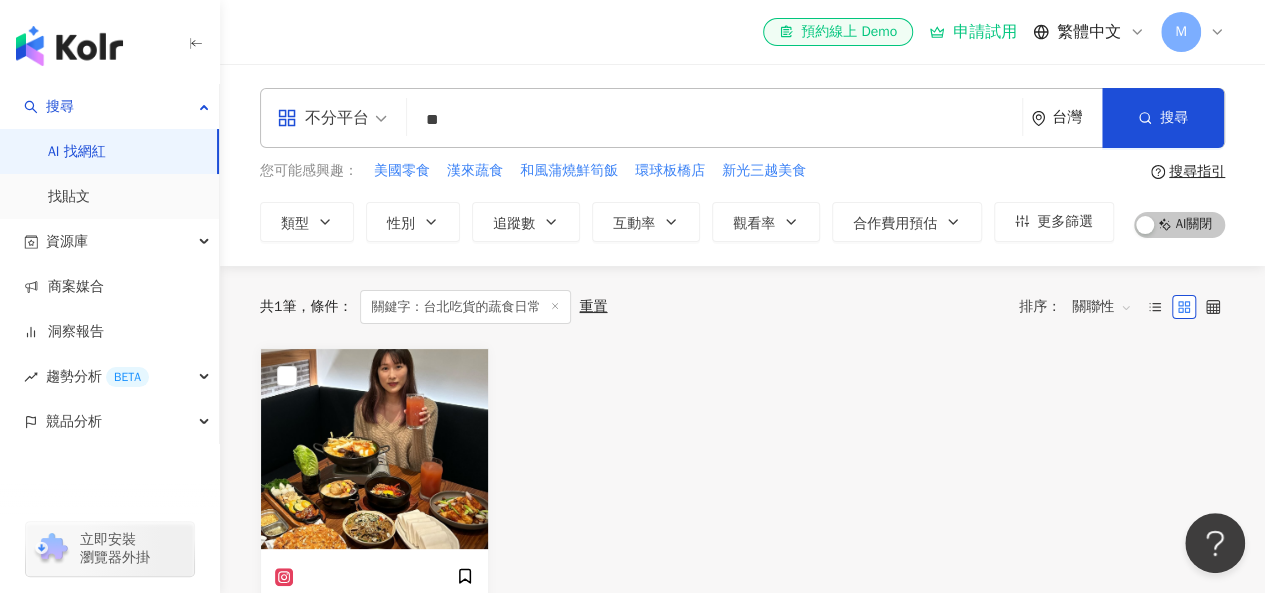 type on "*" 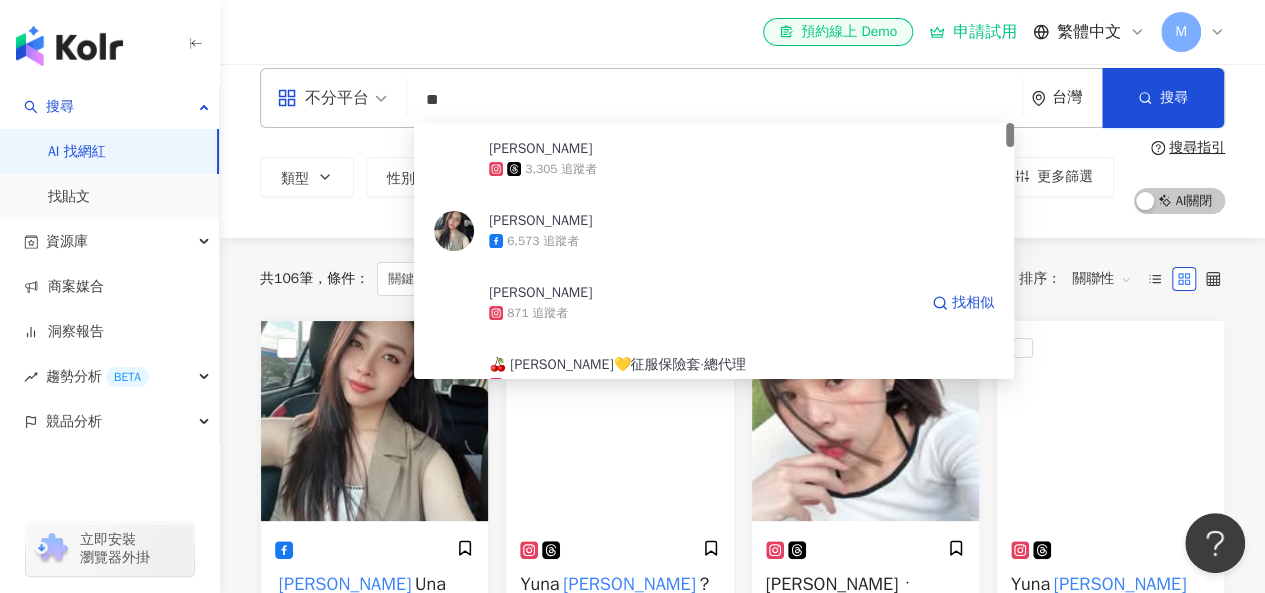 scroll, scrollTop: 0, scrollLeft: 0, axis: both 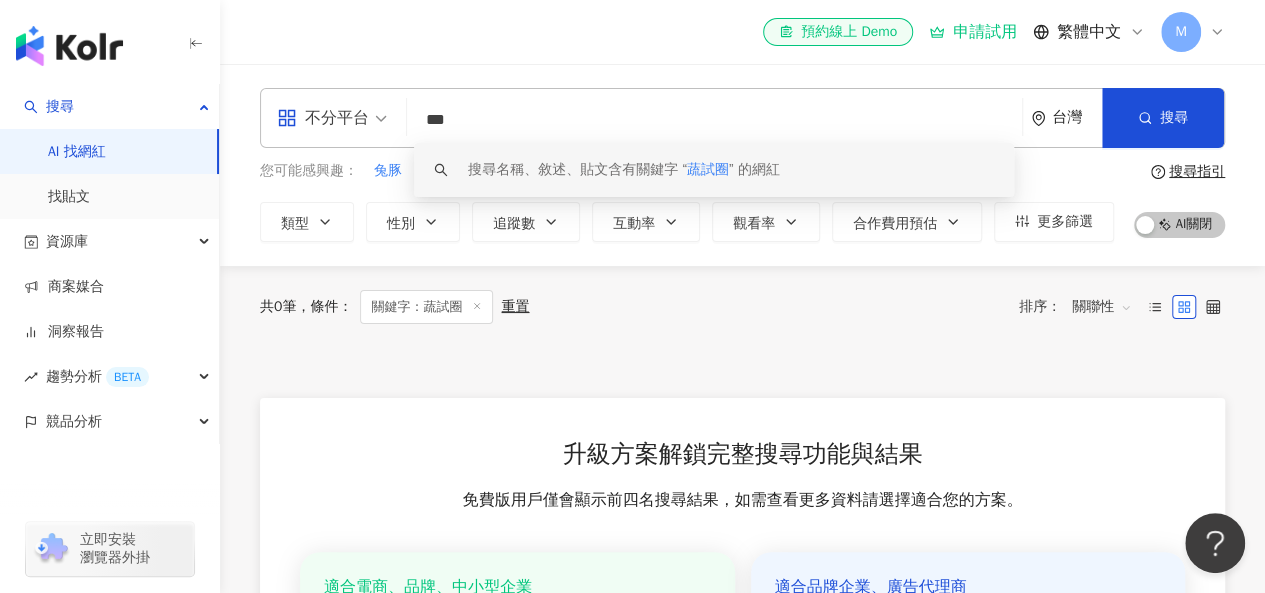 drag, startPoint x: 518, startPoint y: 117, endPoint x: 375, endPoint y: 117, distance: 143 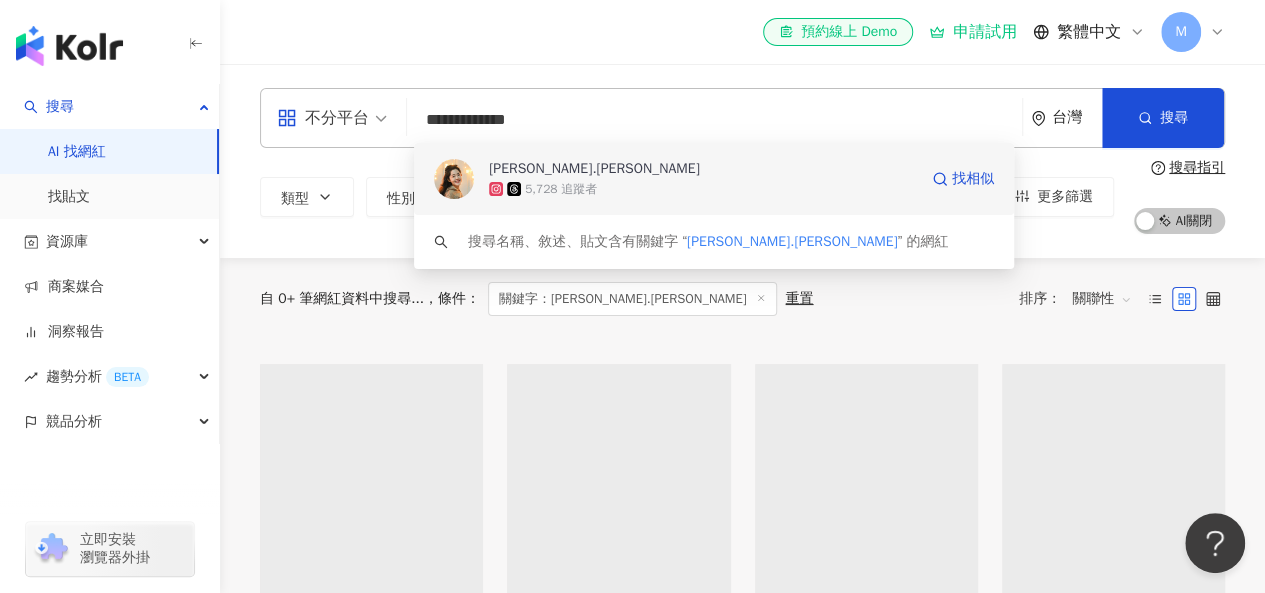 click on "[PERSON_NAME].[PERSON_NAME]" at bounding box center (594, 169) 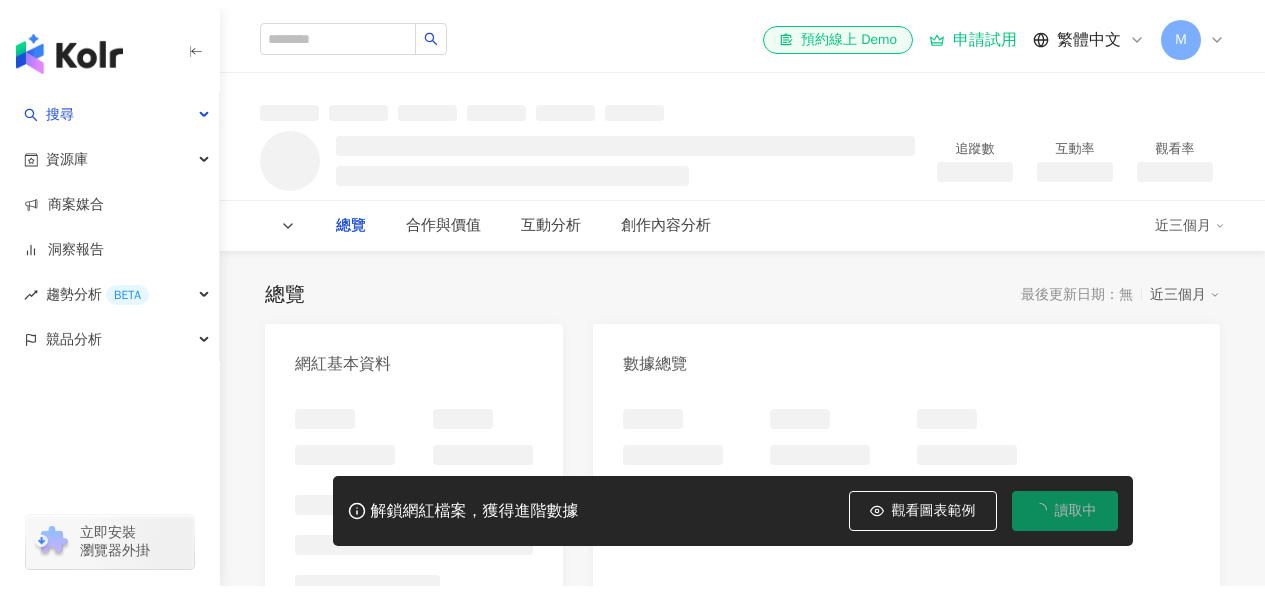 scroll, scrollTop: 0, scrollLeft: 0, axis: both 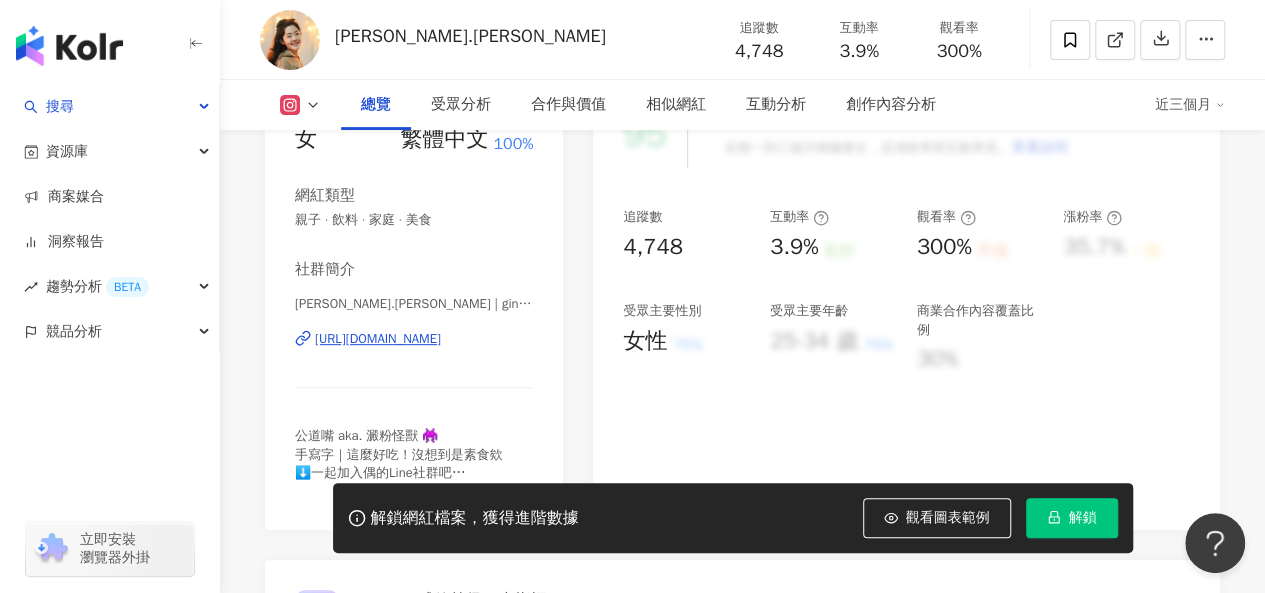 click on "25-34 歲" at bounding box center (814, 341) 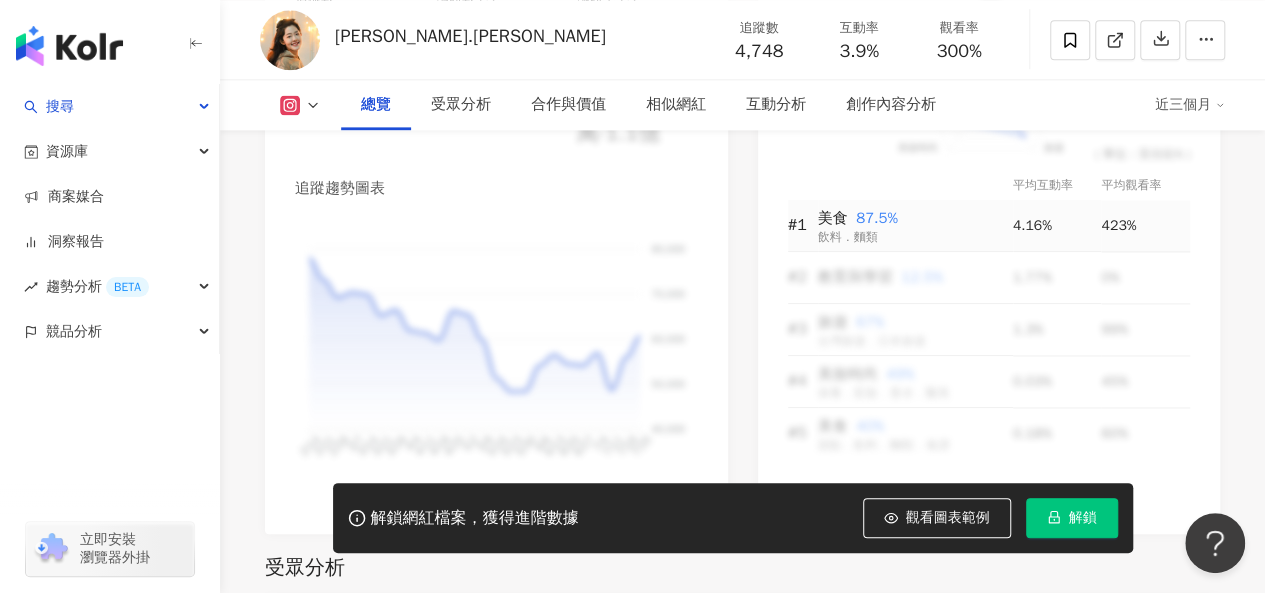 scroll, scrollTop: 1400, scrollLeft: 0, axis: vertical 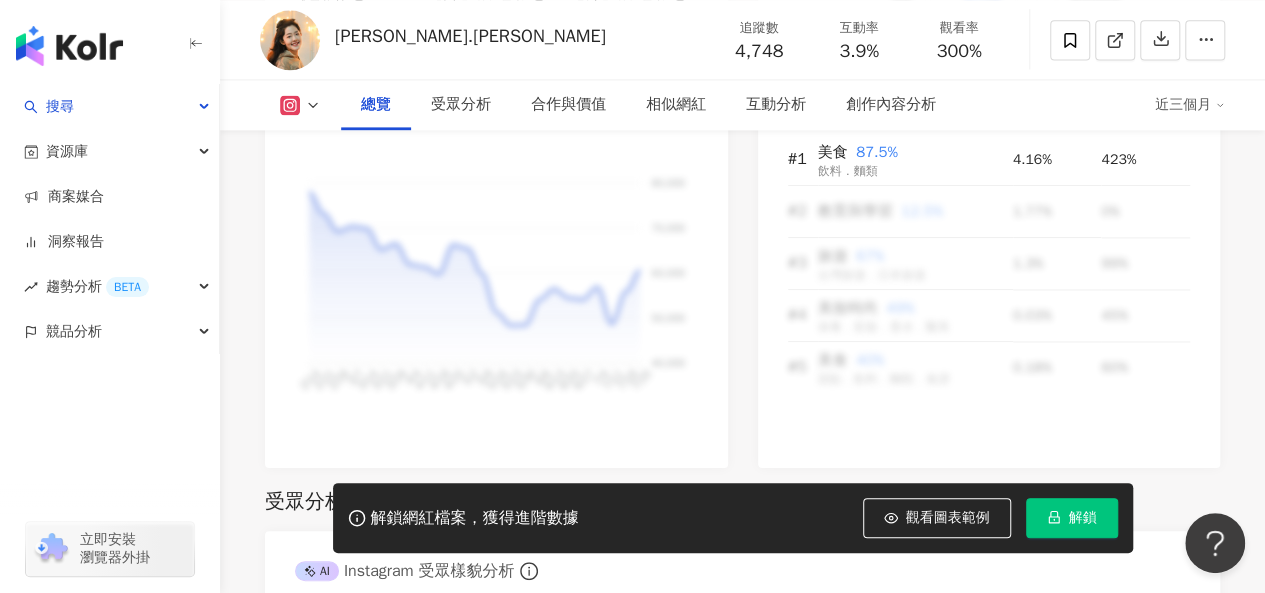 click on "解鎖" at bounding box center (1072, 518) 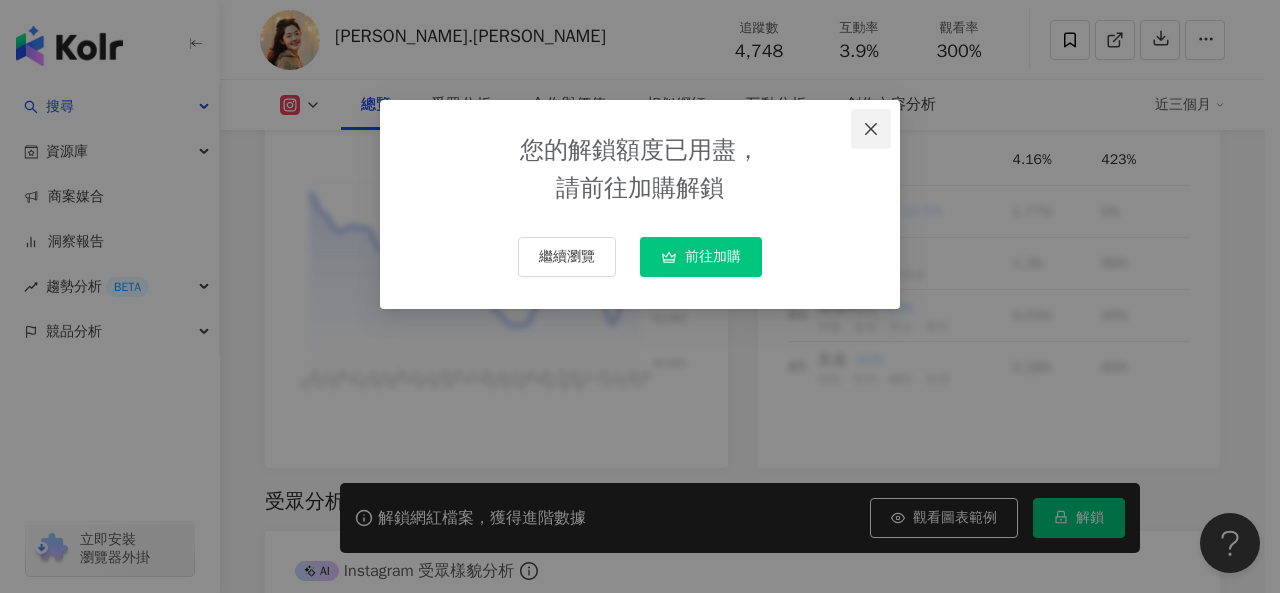 drag, startPoint x: 864, startPoint y: 119, endPoint x: 874, endPoint y: 123, distance: 10.770329 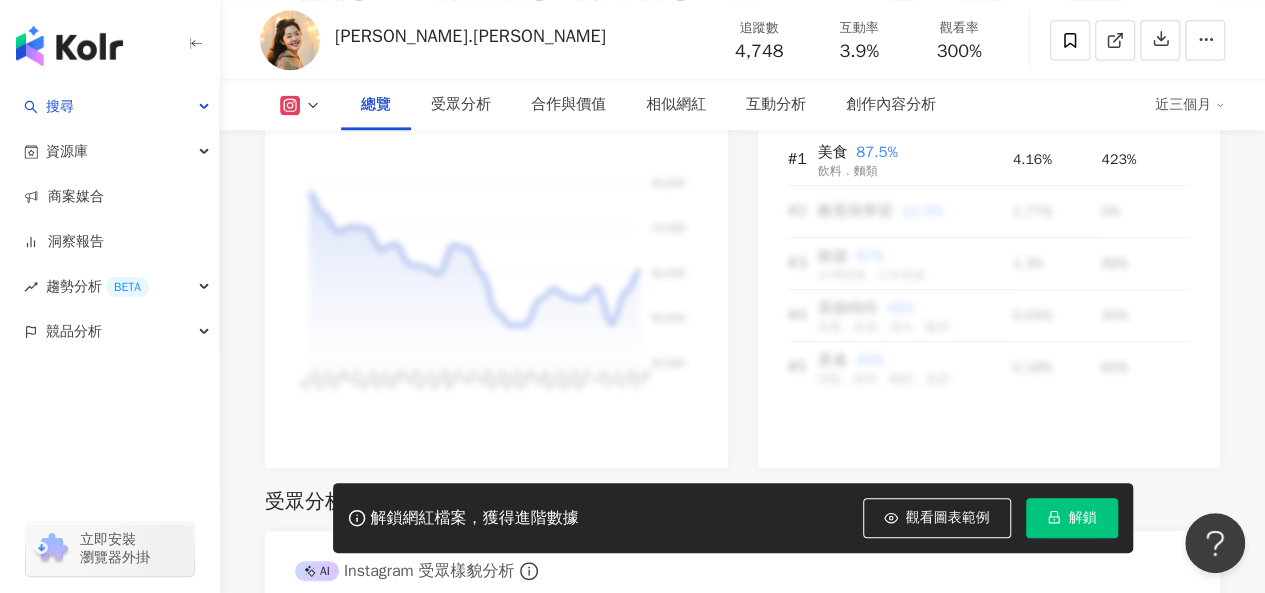 click 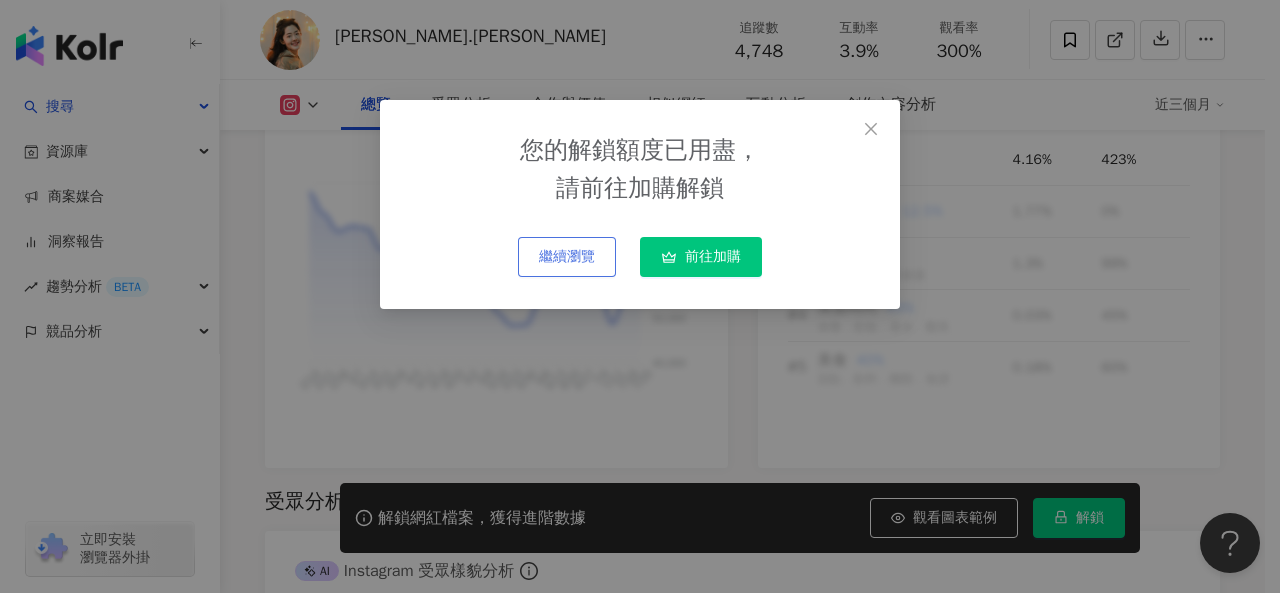click on "繼續瀏覽" at bounding box center [567, 257] 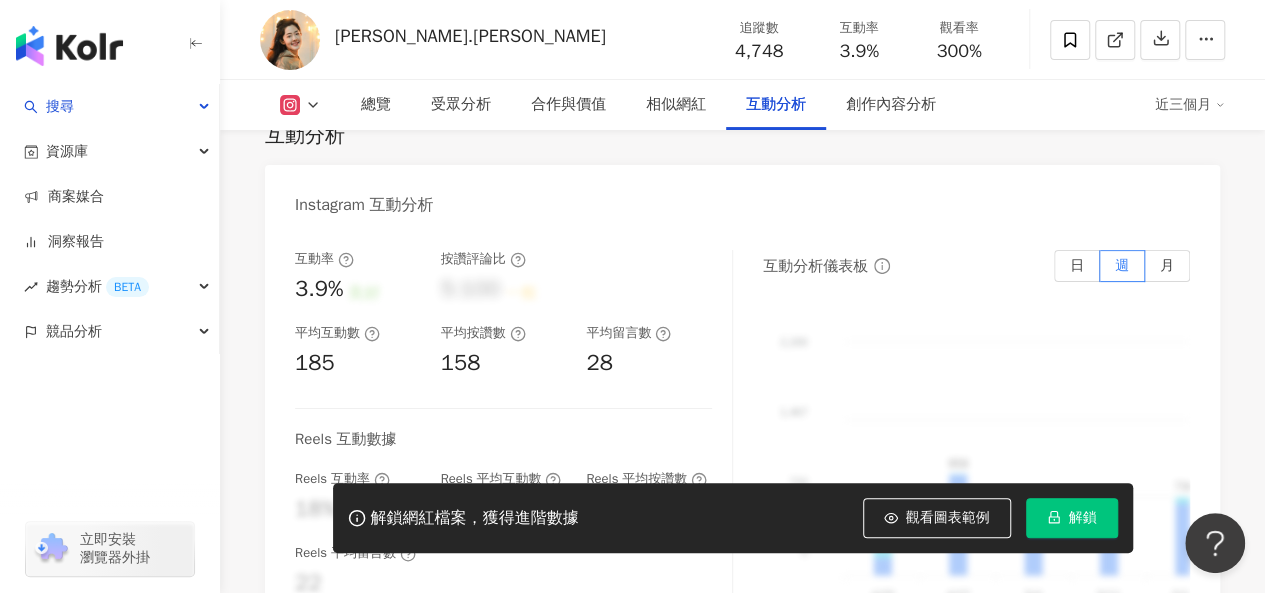 scroll, scrollTop: 3900, scrollLeft: 0, axis: vertical 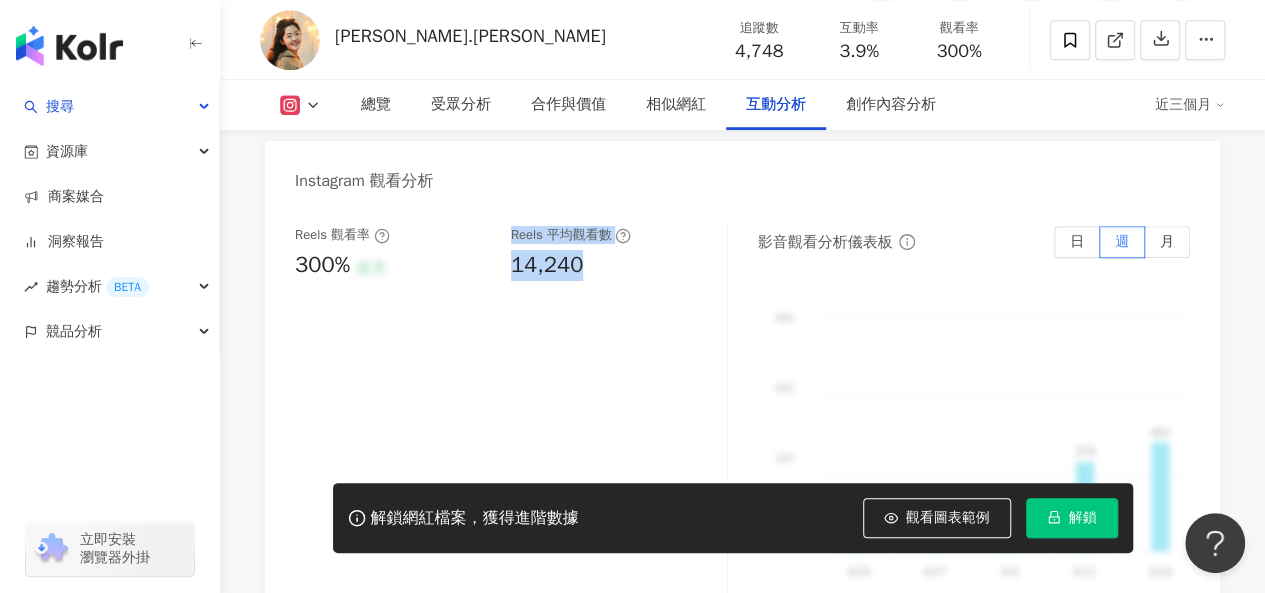drag, startPoint x: 498, startPoint y: 255, endPoint x: 609, endPoint y: 266, distance: 111.54372 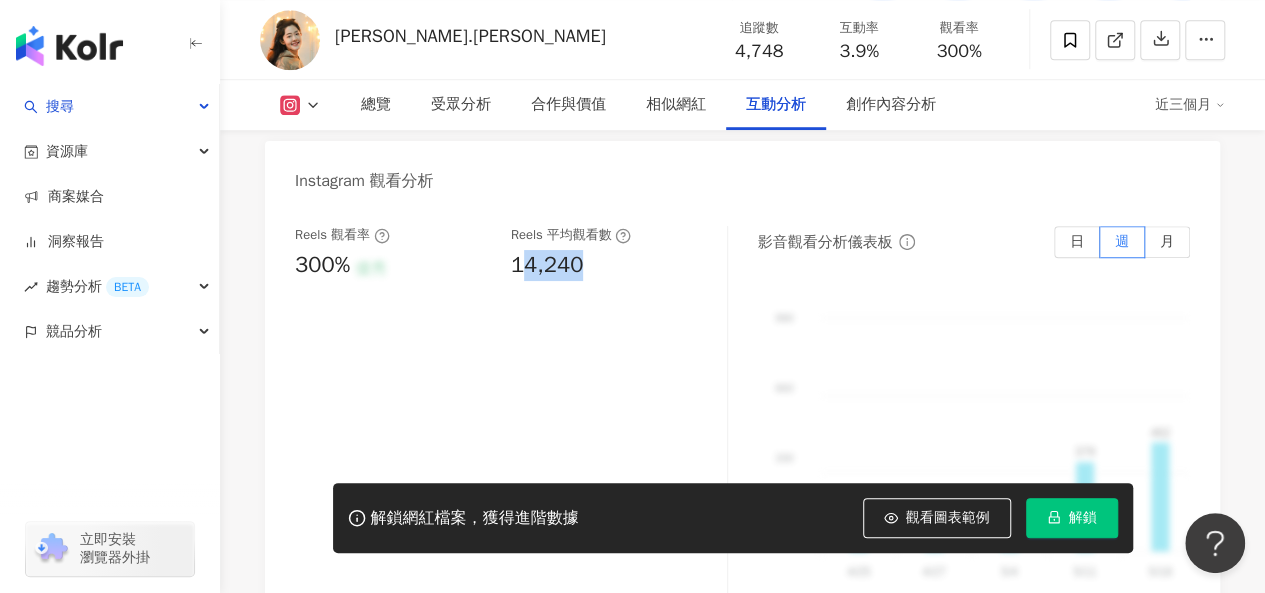drag, startPoint x: 580, startPoint y: 264, endPoint x: 524, endPoint y: 263, distance: 56.008926 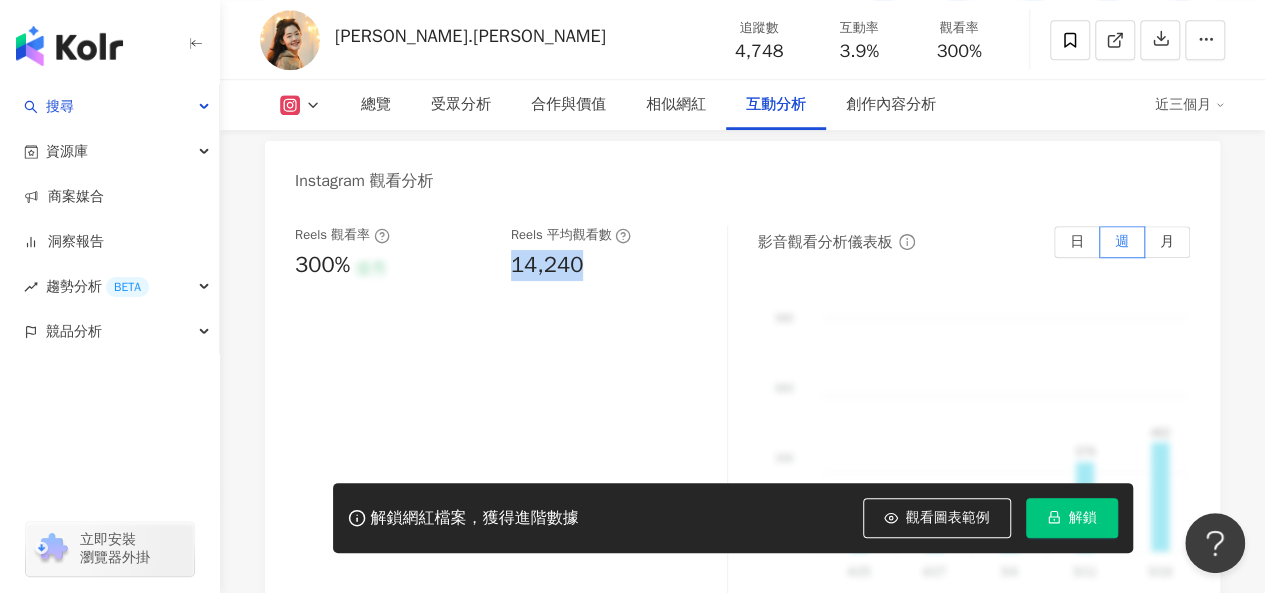 drag, startPoint x: 508, startPoint y: 269, endPoint x: 590, endPoint y: 267, distance: 82.02438 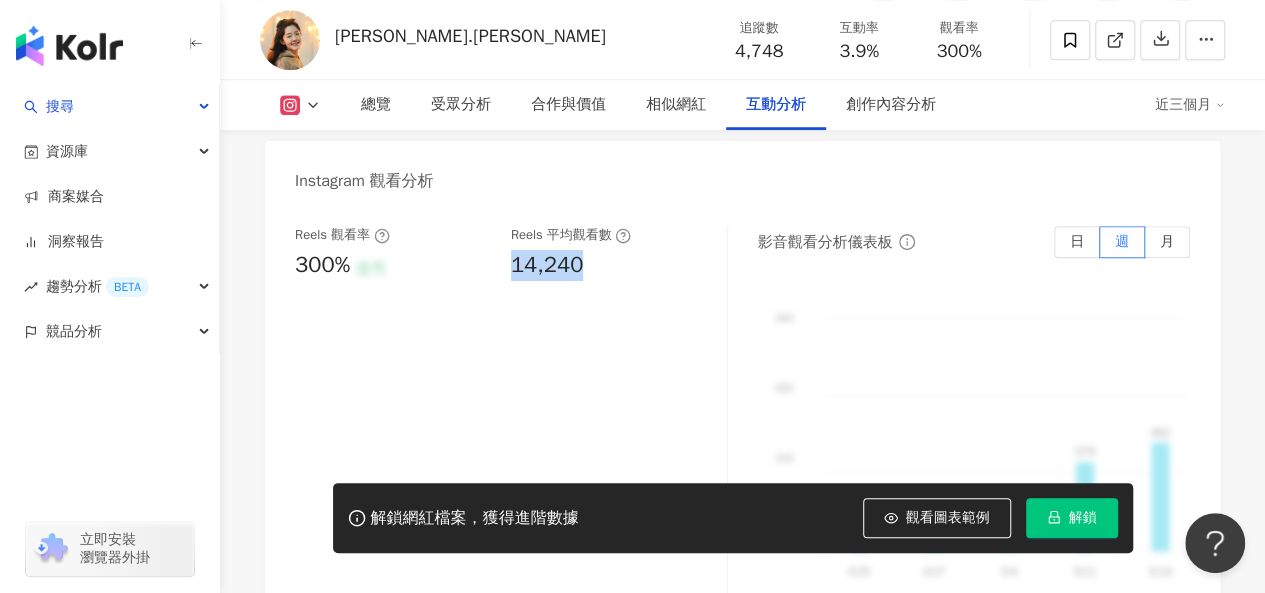 copy on "14,240" 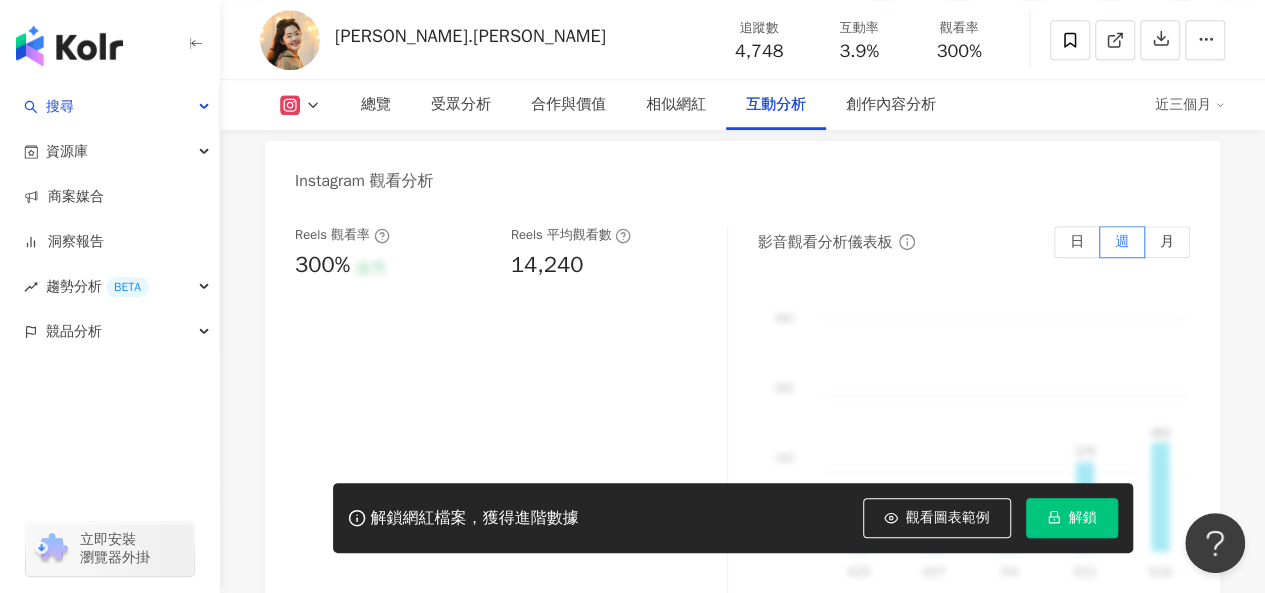 click on "Instagram 觀看分析" at bounding box center [742, 173] 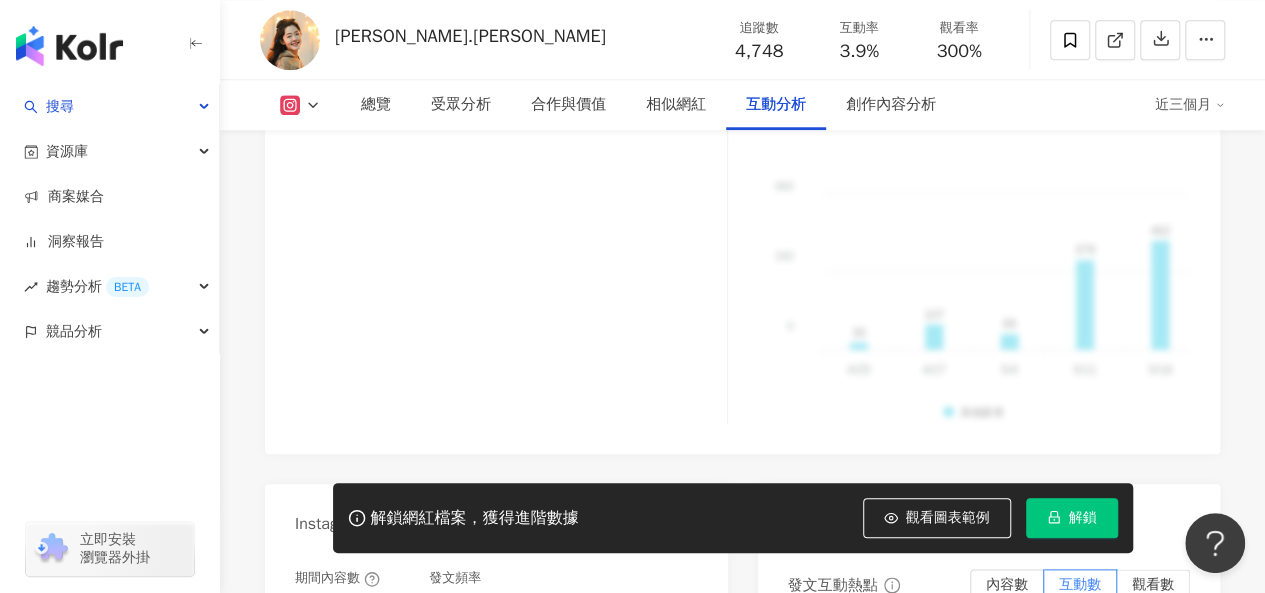 scroll, scrollTop: 4500, scrollLeft: 0, axis: vertical 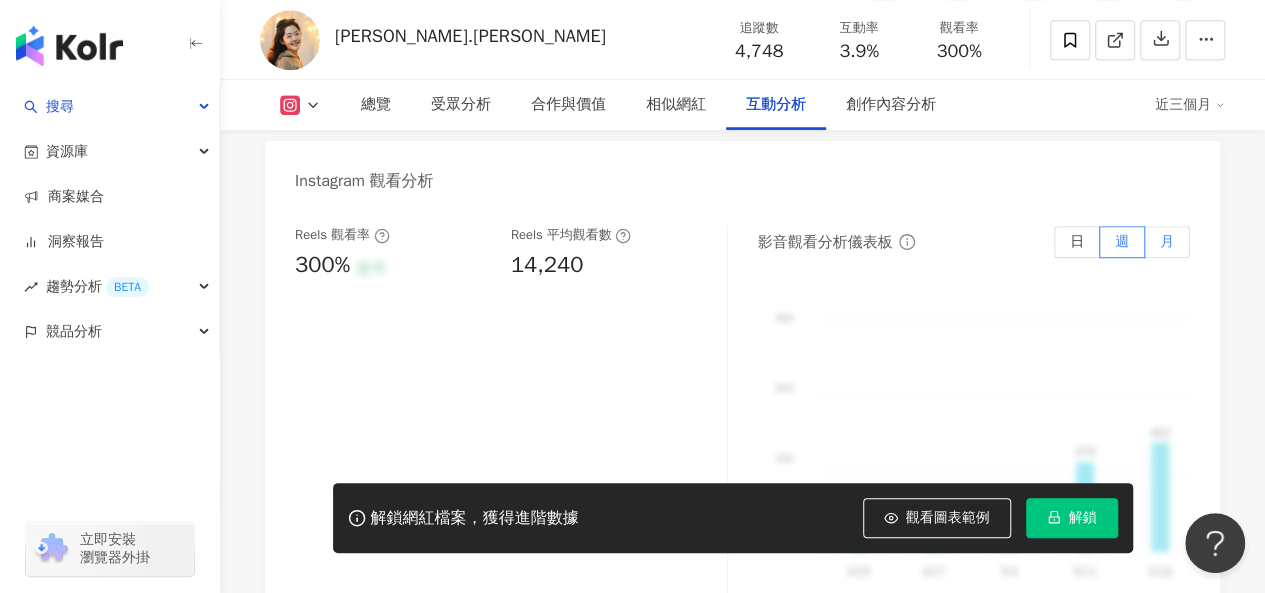 click on "月" at bounding box center [1167, 242] 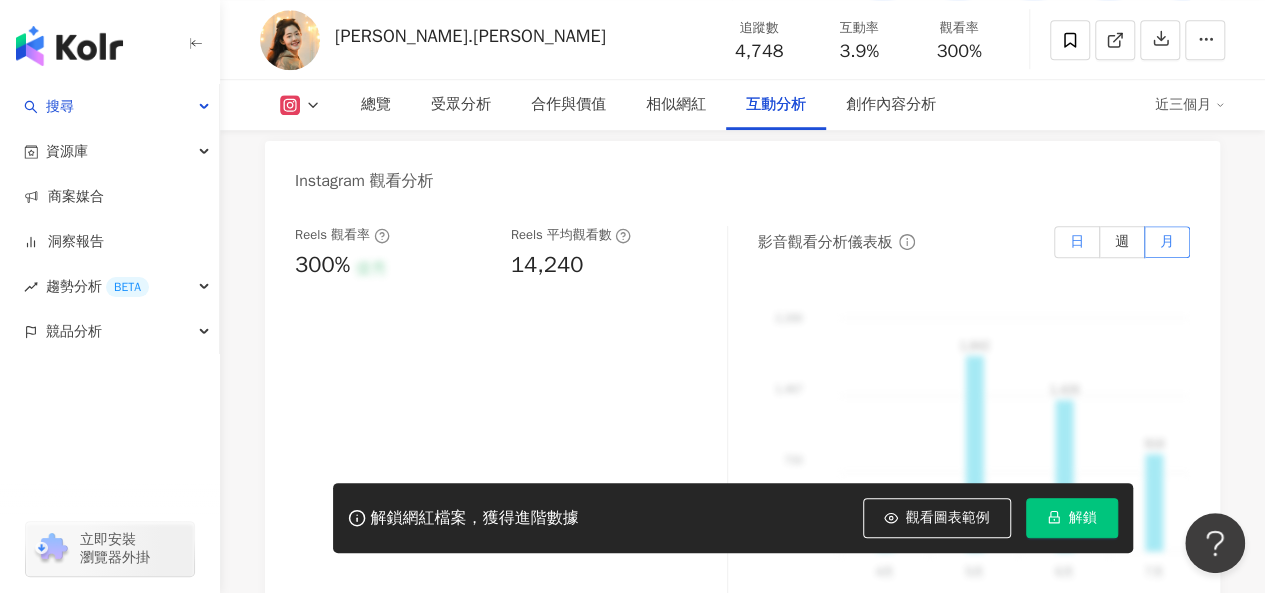 click on "日" at bounding box center (1077, 242) 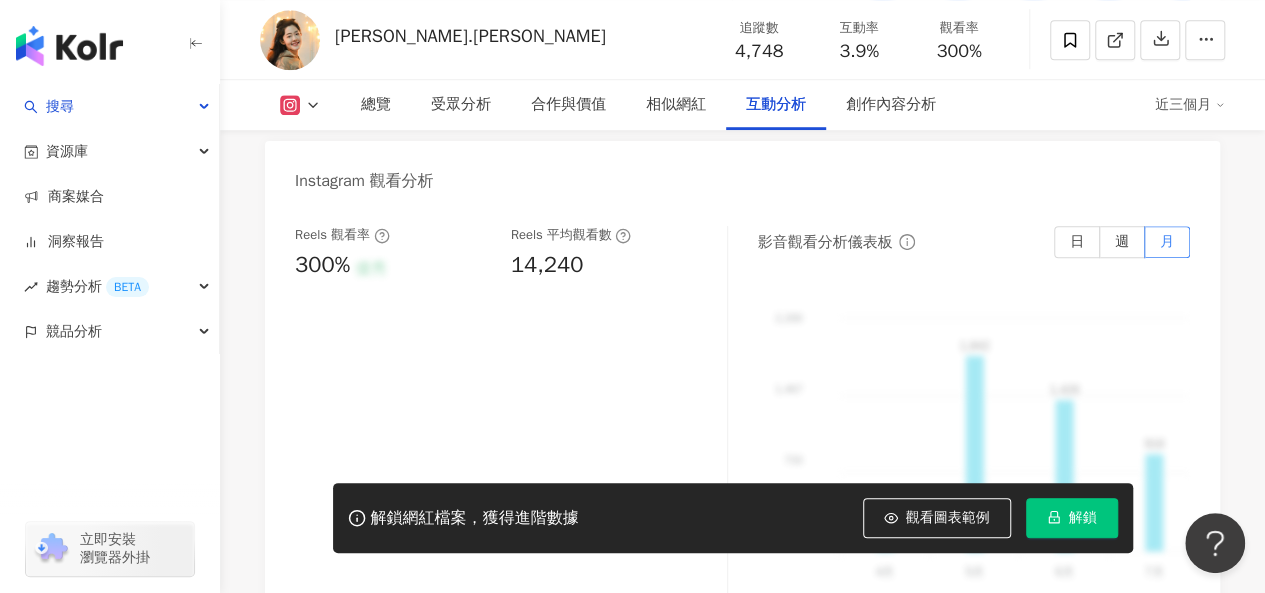 click on "週" at bounding box center [1122, 242] 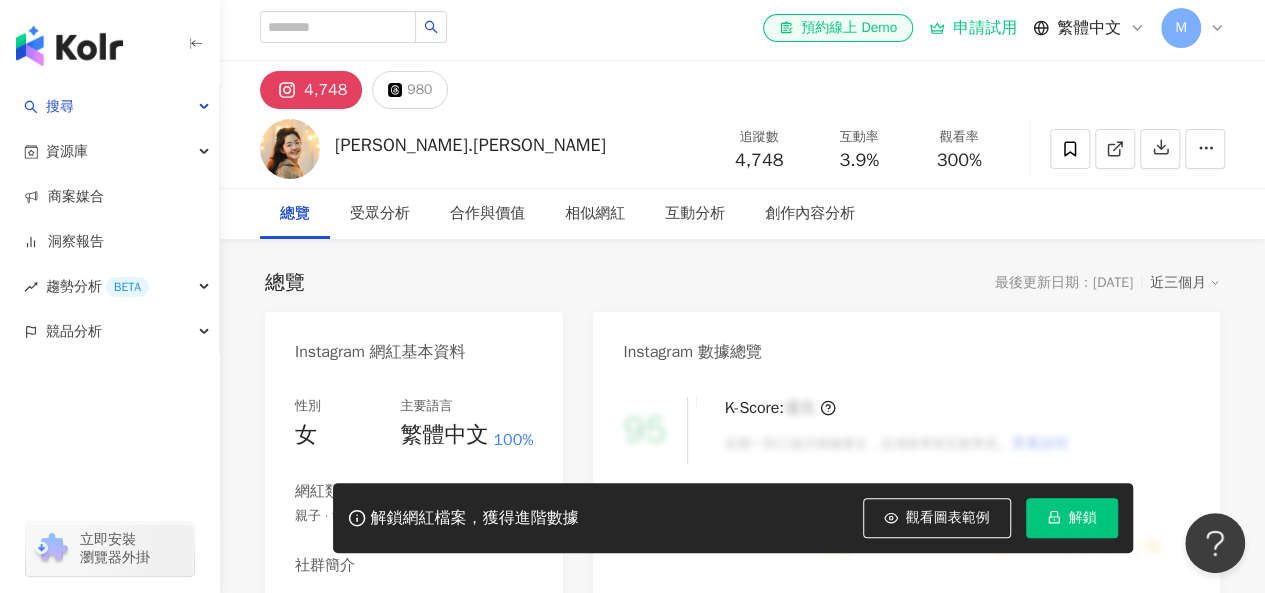 scroll, scrollTop: 0, scrollLeft: 0, axis: both 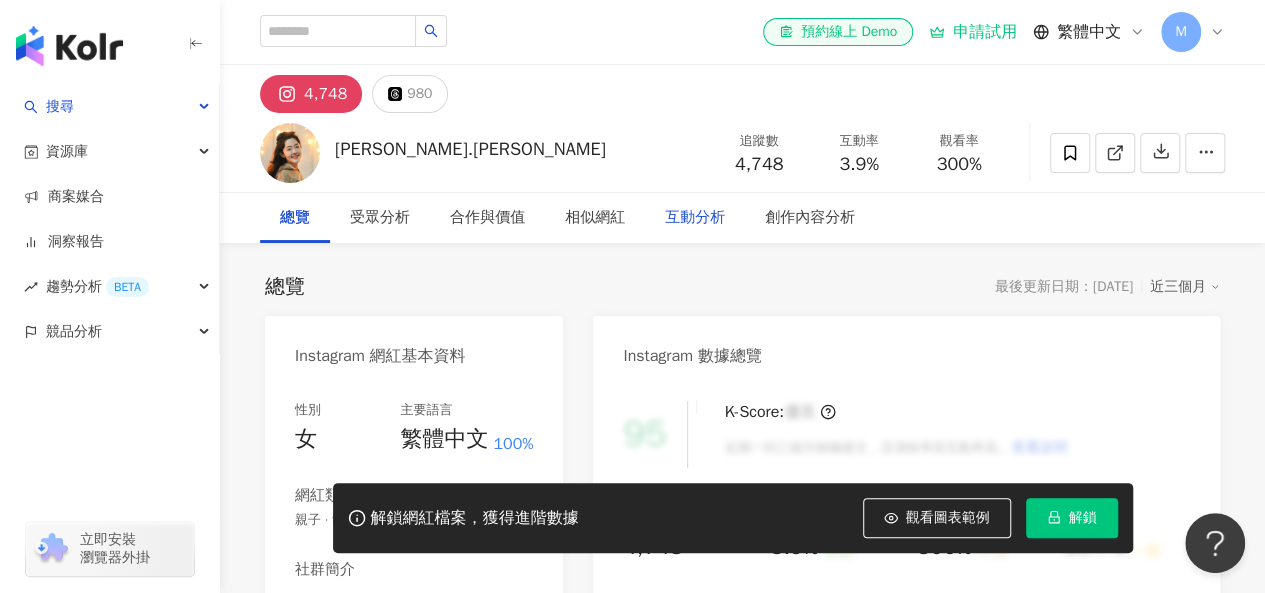 click on "互動分析" at bounding box center [695, 218] 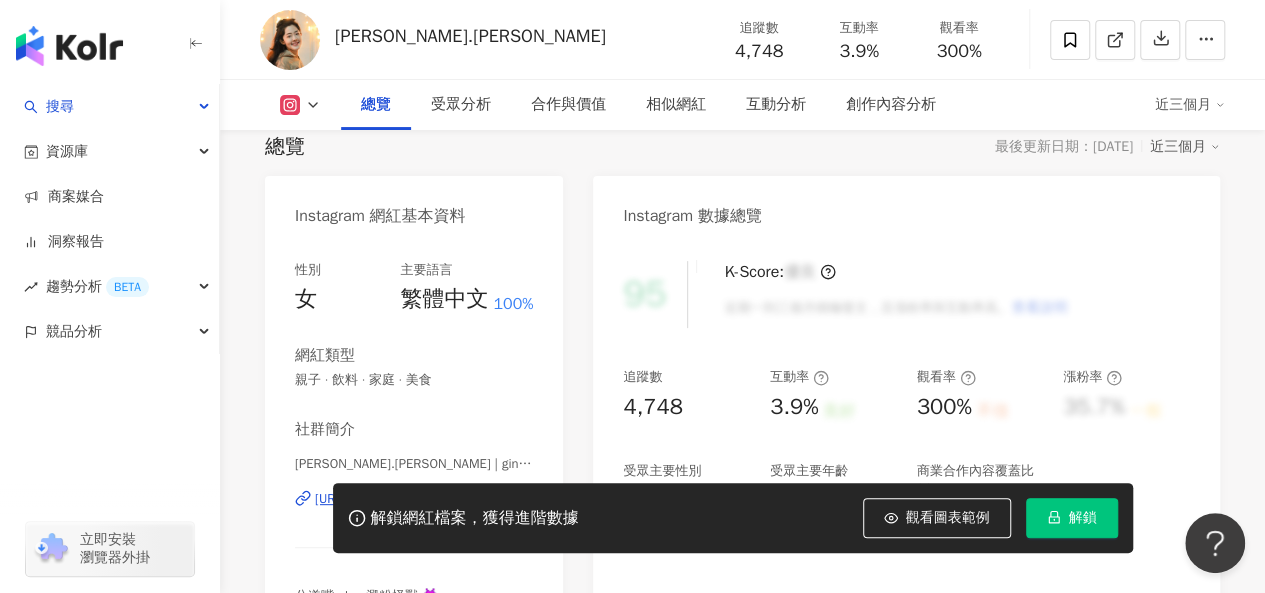 scroll, scrollTop: 0, scrollLeft: 0, axis: both 